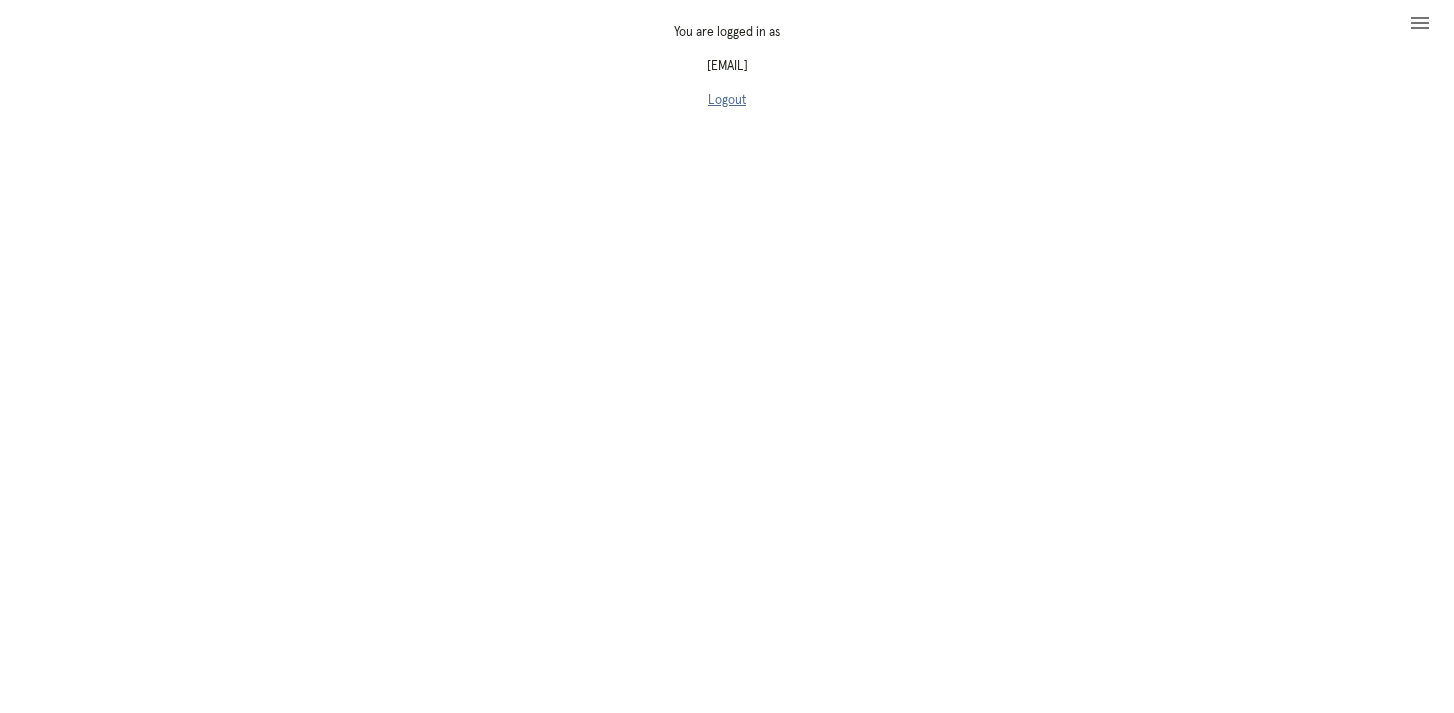 scroll, scrollTop: 0, scrollLeft: 0, axis: both 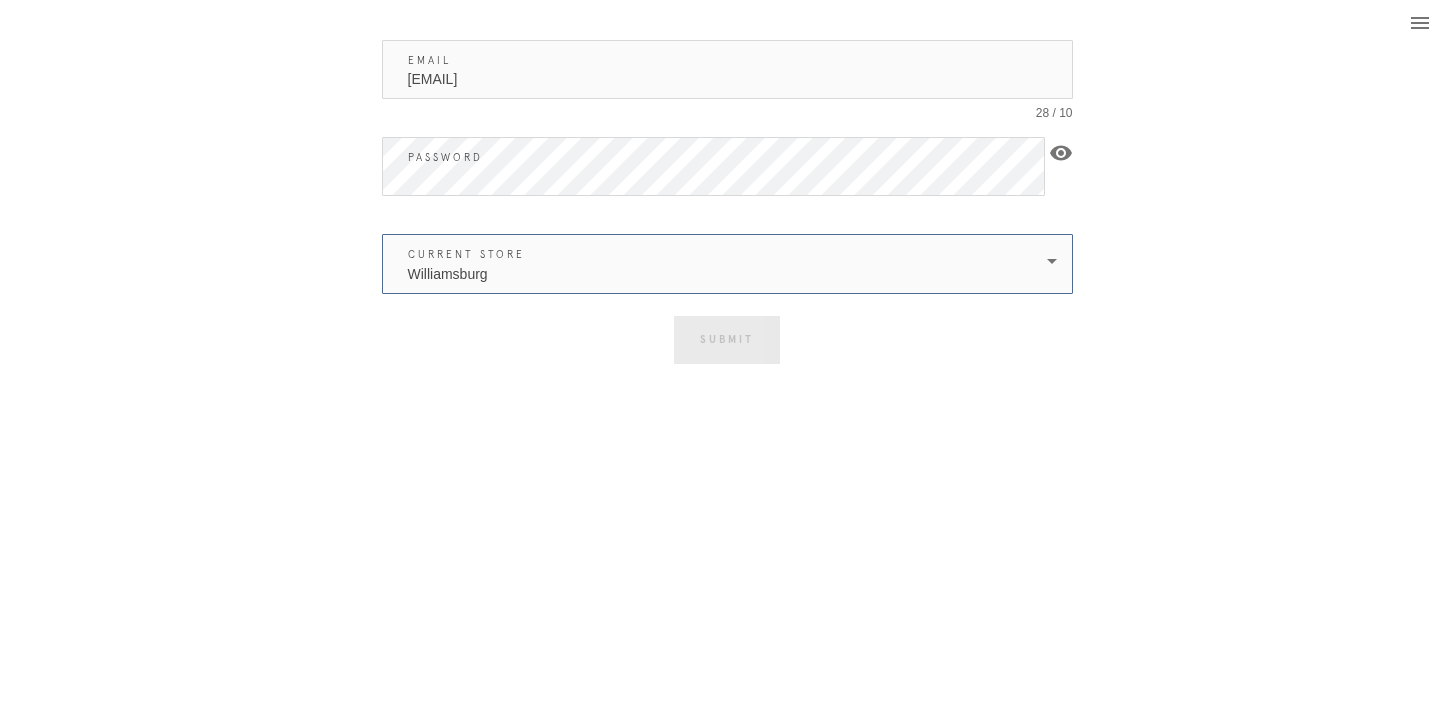 click on "Williamsburg" at bounding box center [713, 264] 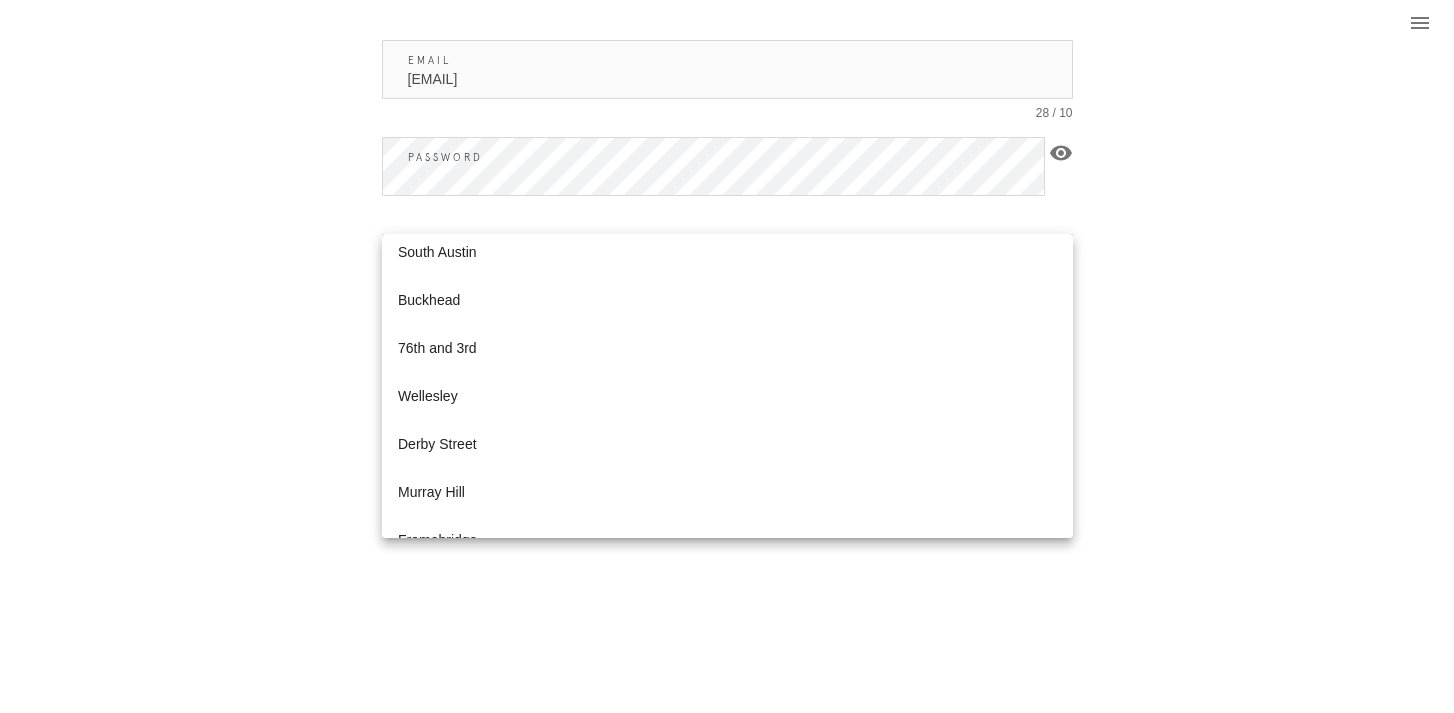 scroll, scrollTop: 1872, scrollLeft: 0, axis: vertical 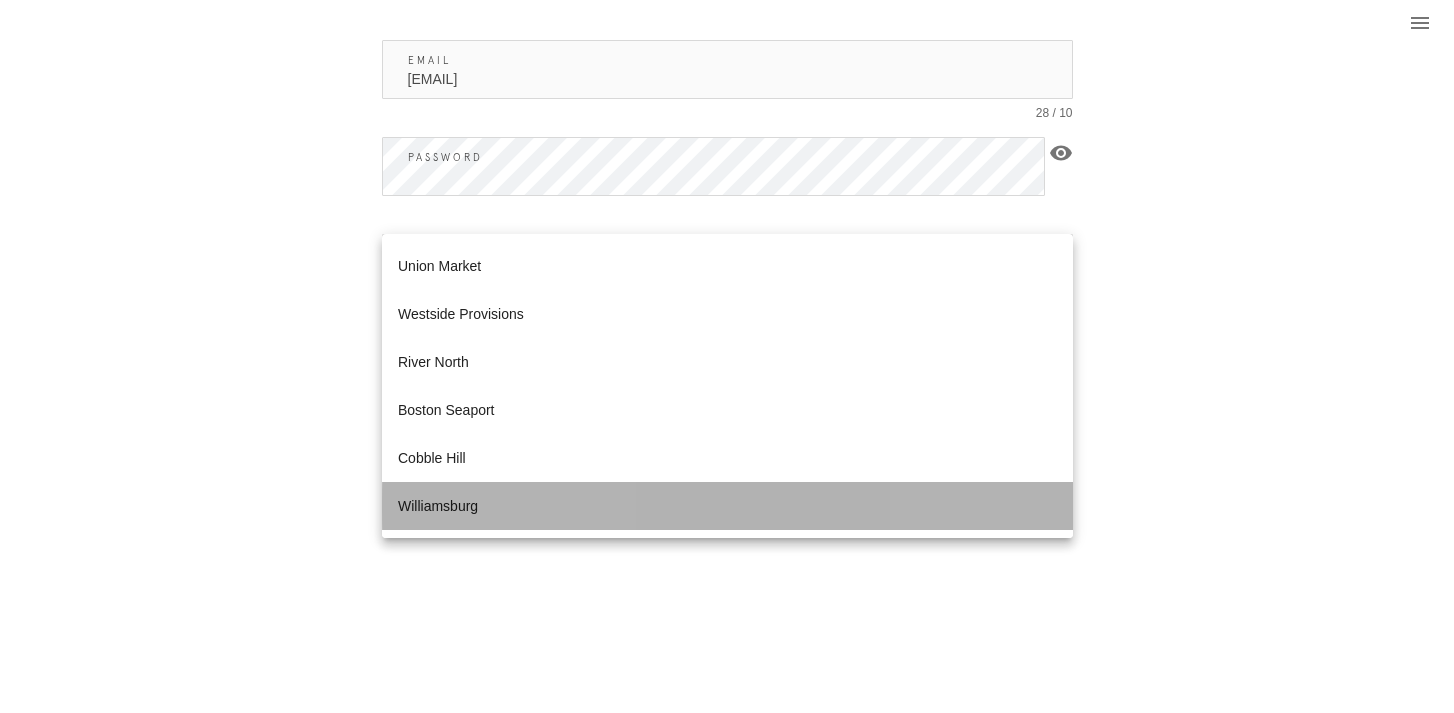 click on "Williamsburg" at bounding box center (727, 506) 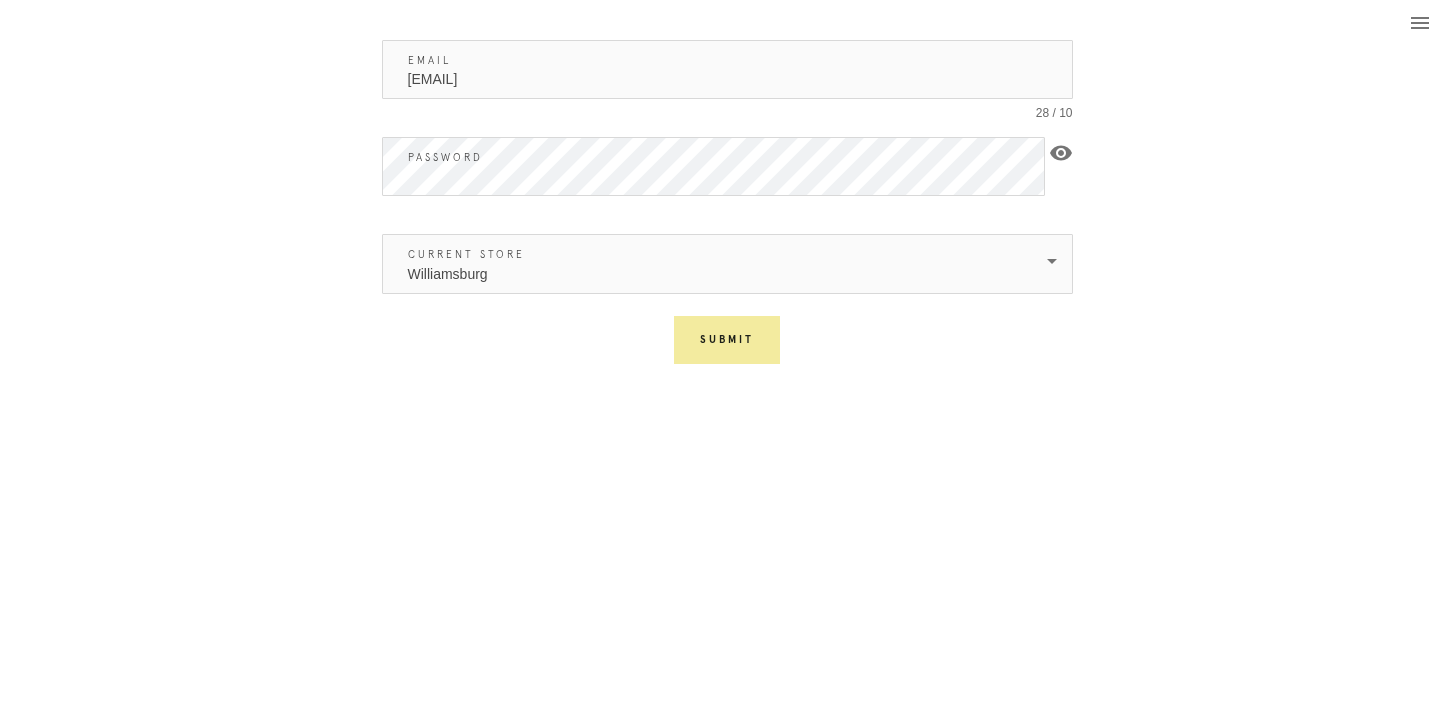 click on "Submit" at bounding box center [727, 340] 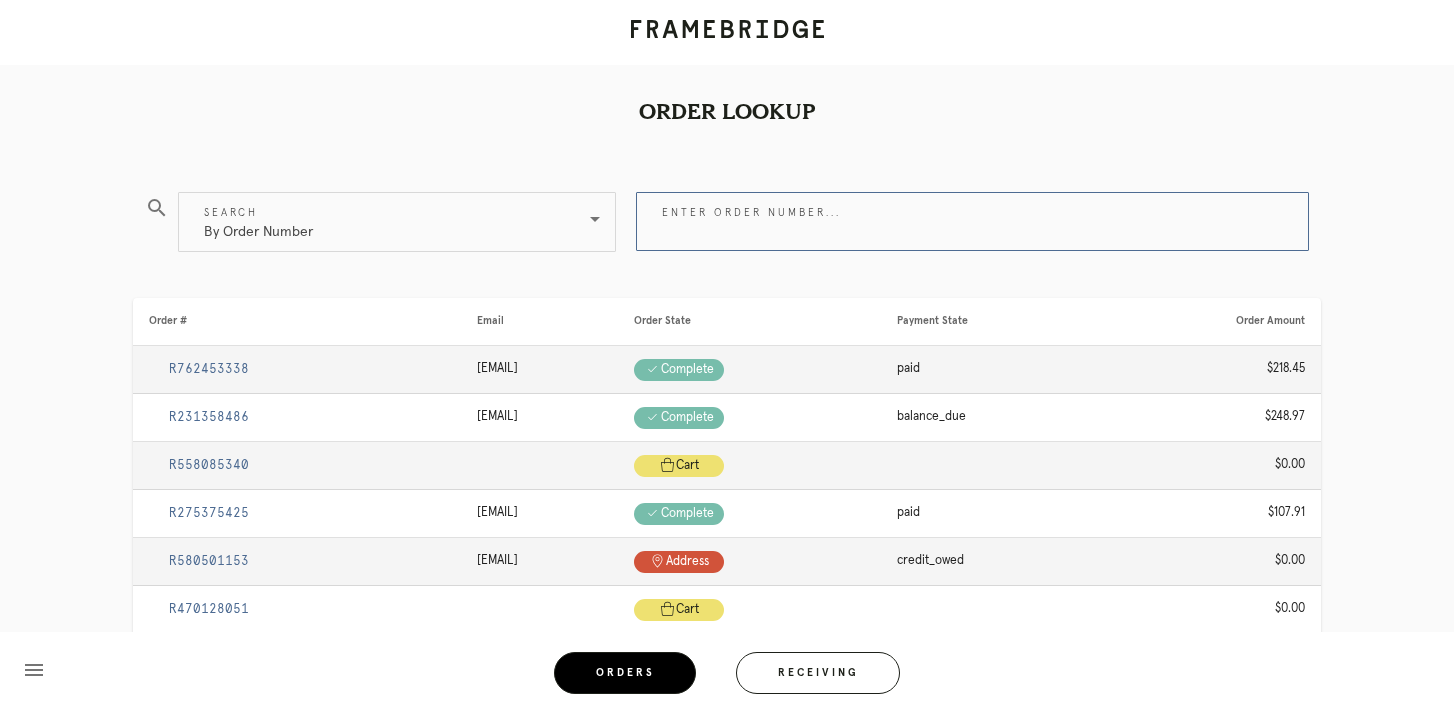 click on "Enter order number..." at bounding box center (972, 221) 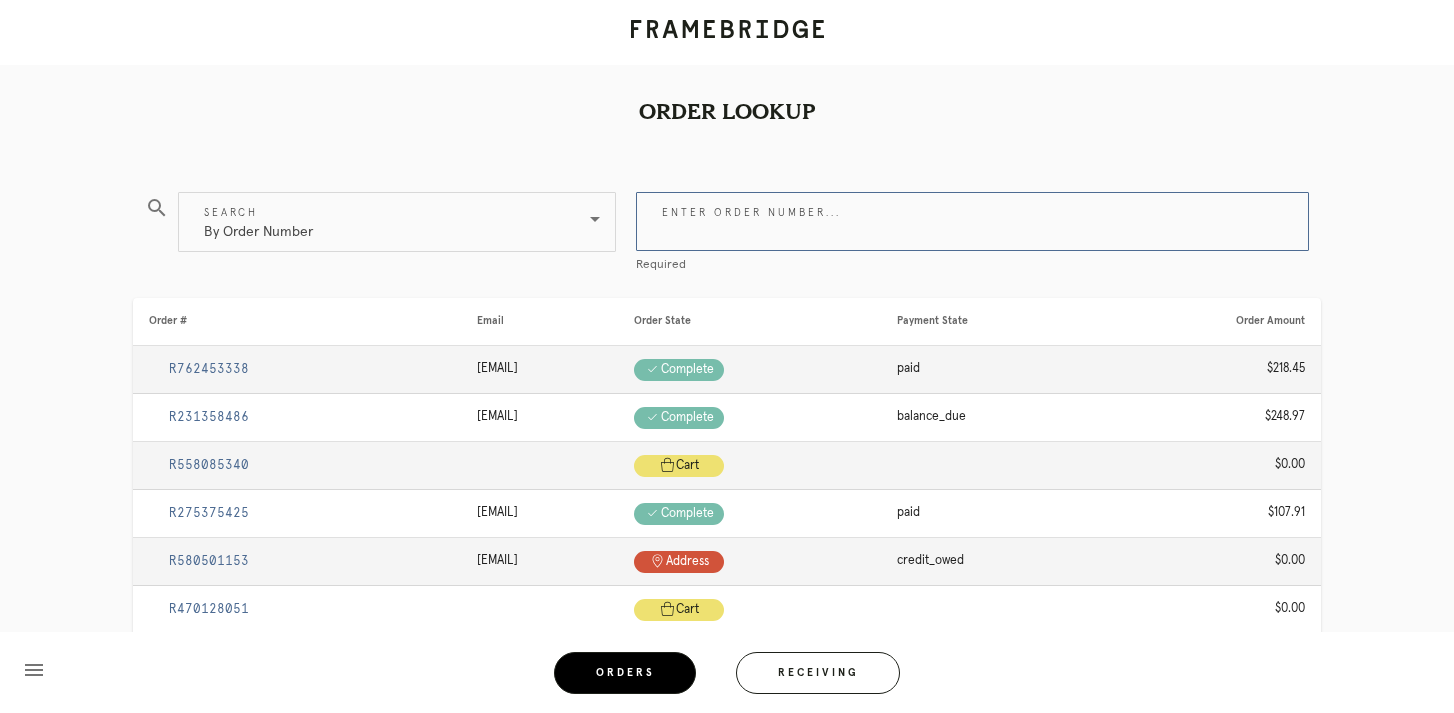click on "Enter order number..." at bounding box center [972, 221] 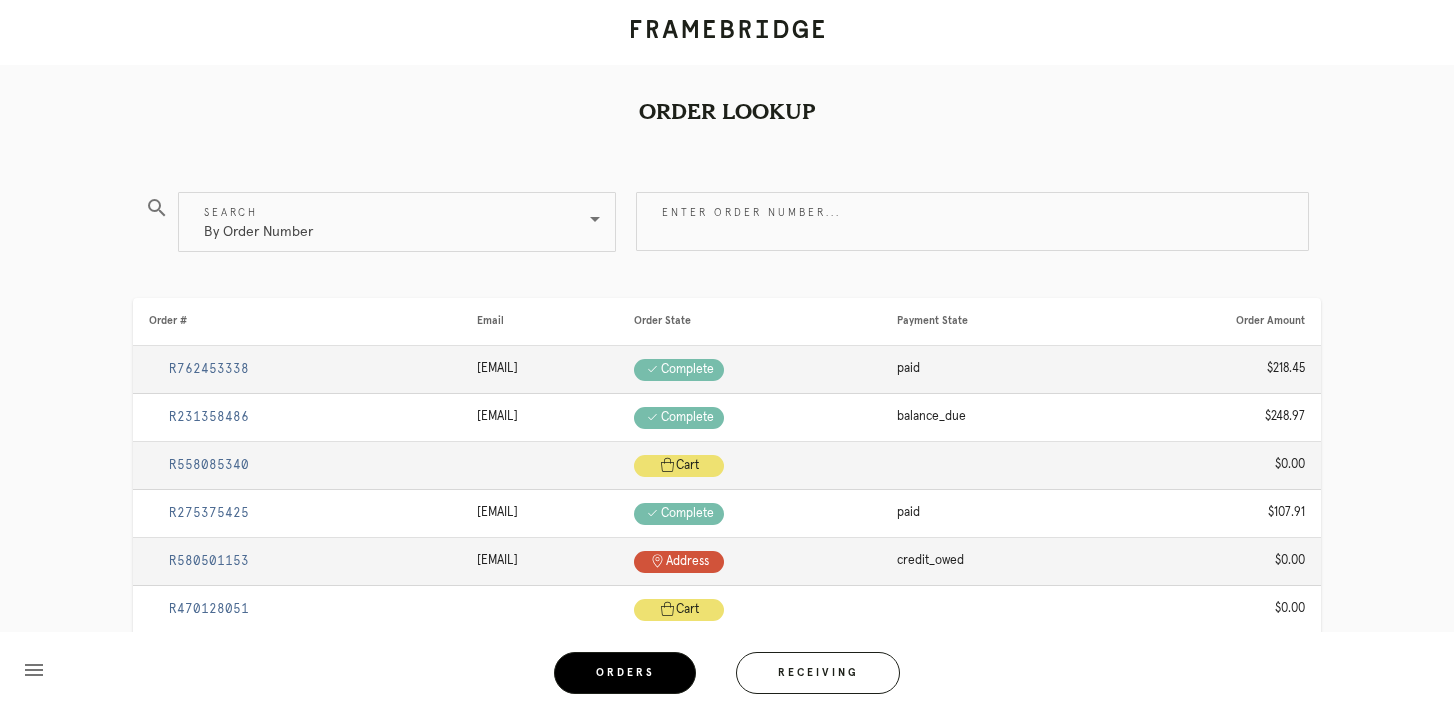 scroll, scrollTop: 0, scrollLeft: 0, axis: both 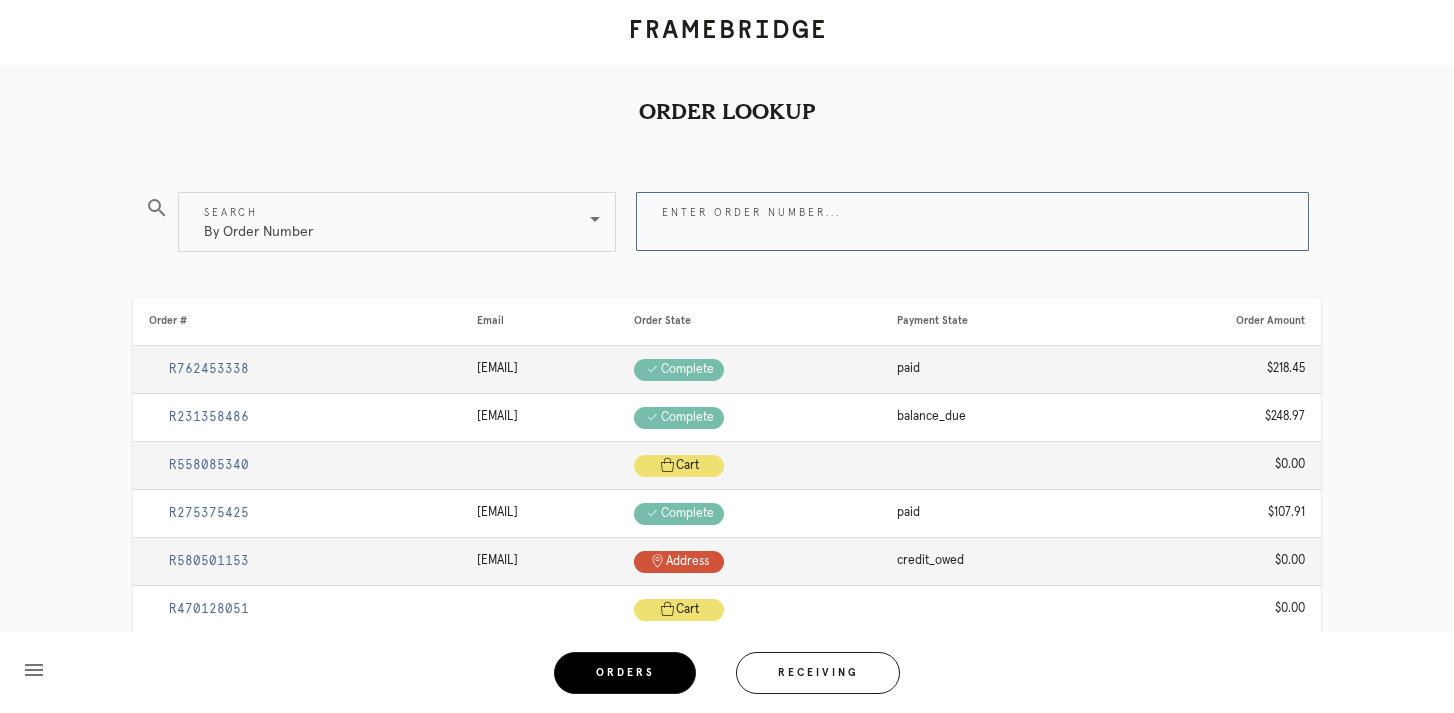 click on "Enter order number..." at bounding box center [972, 221] 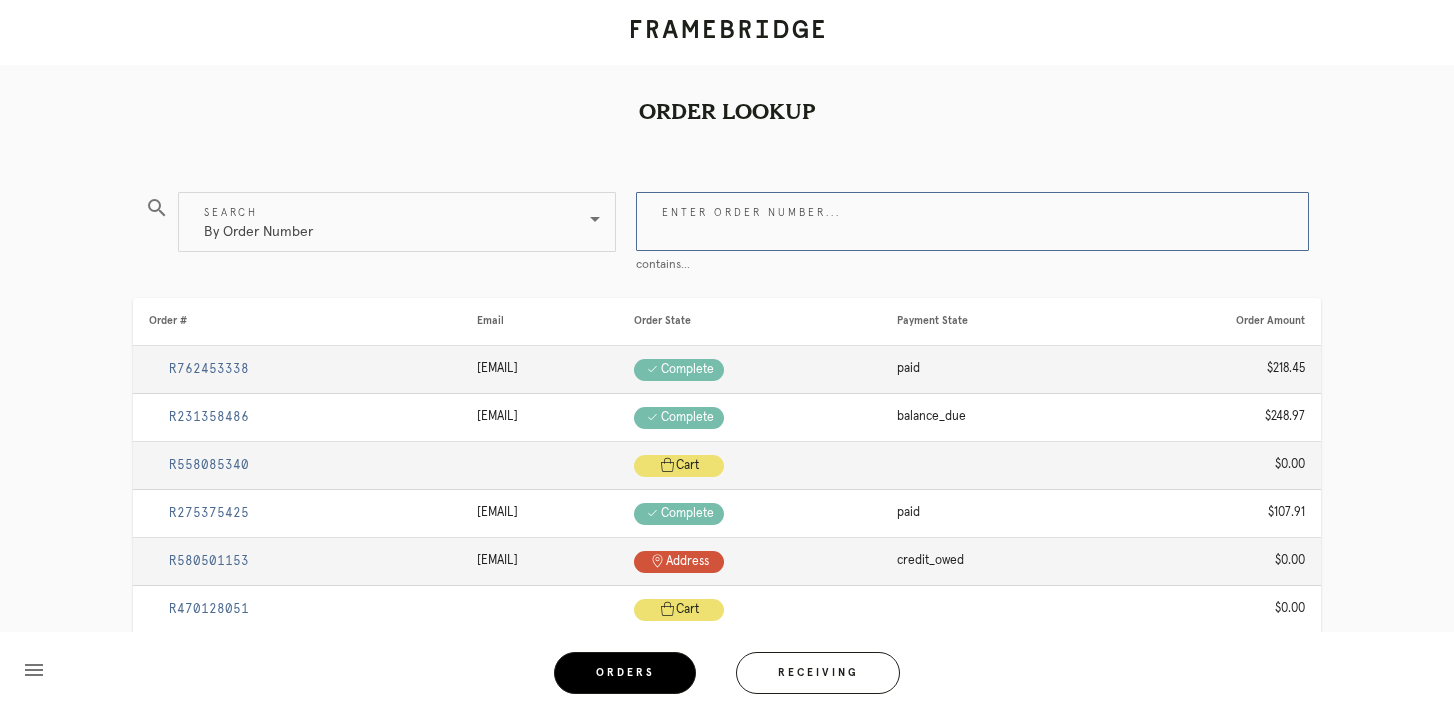 paste on "R765296604" 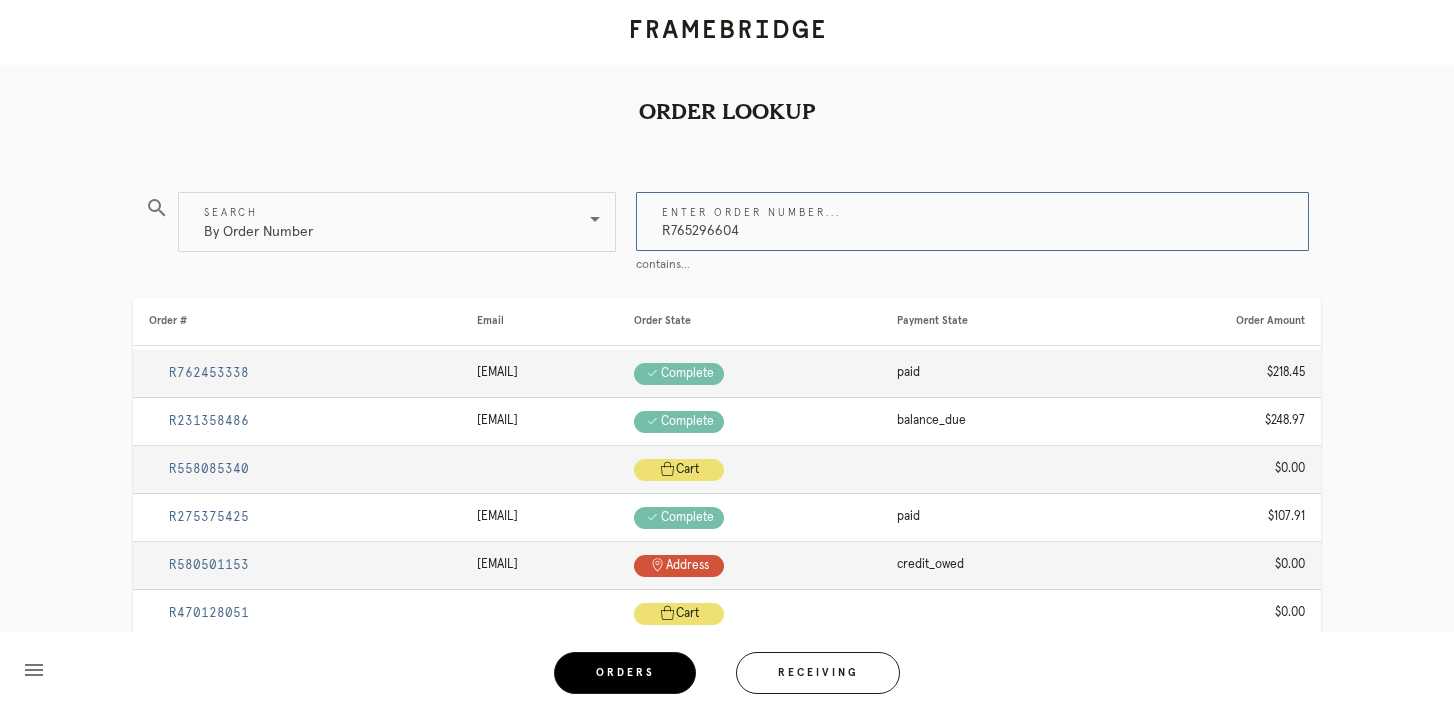 type on "R765296604" 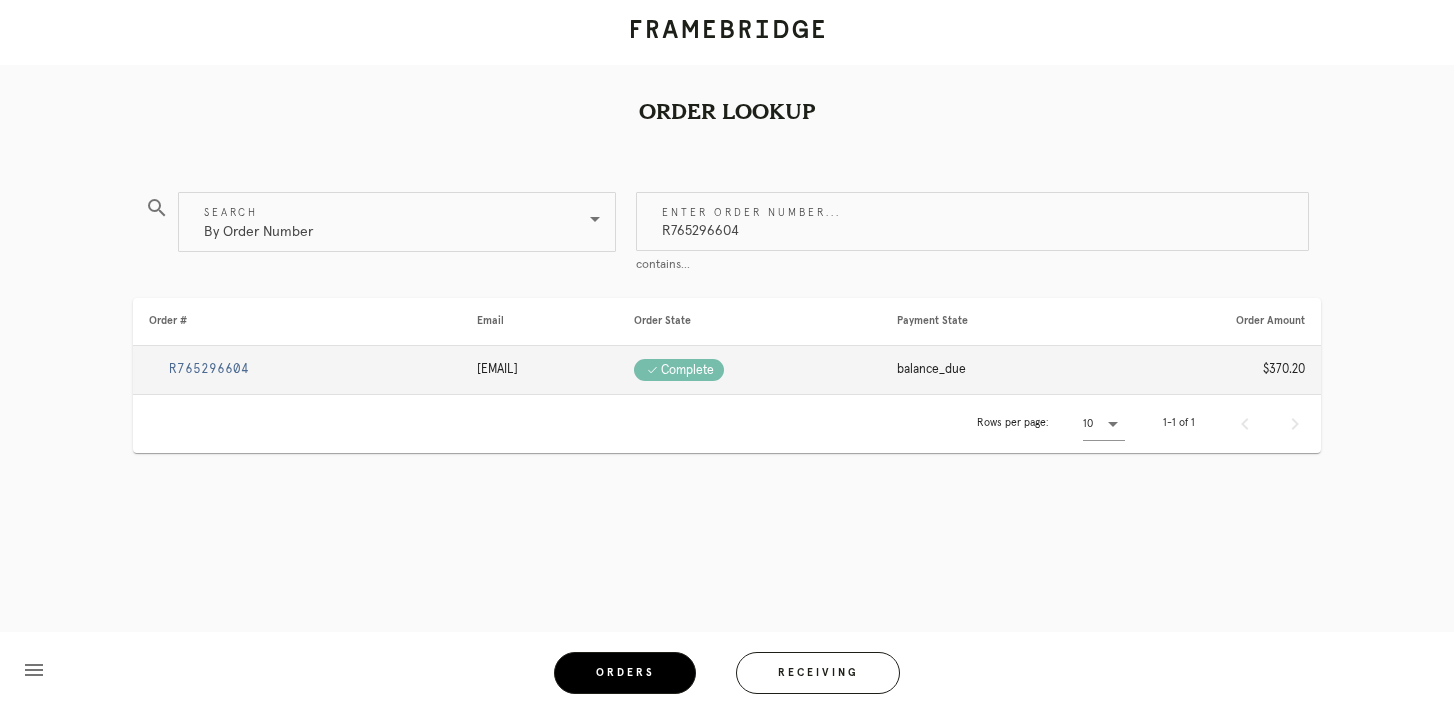 click on "R765296604" at bounding box center (209, 369) 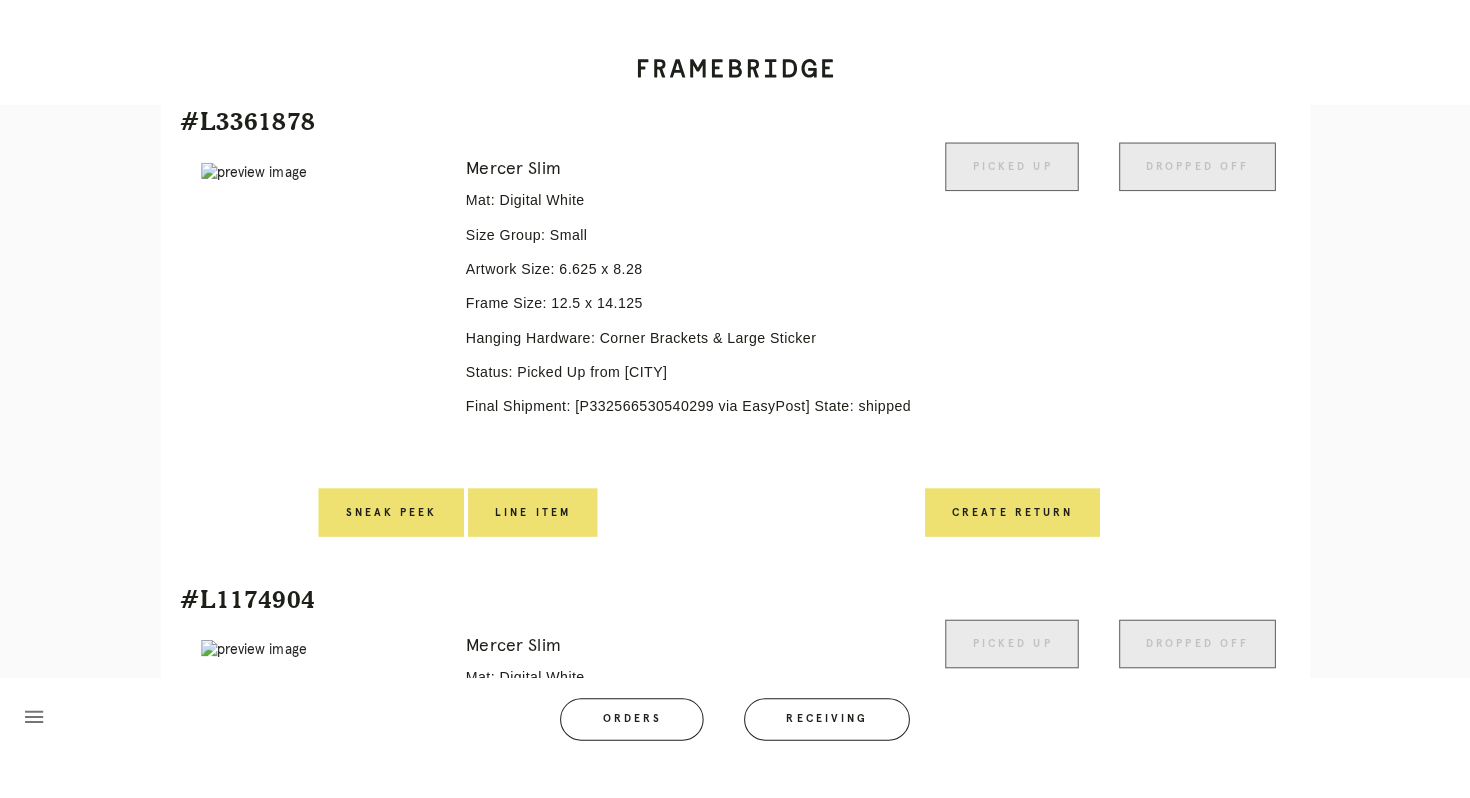 scroll, scrollTop: 495, scrollLeft: 0, axis: vertical 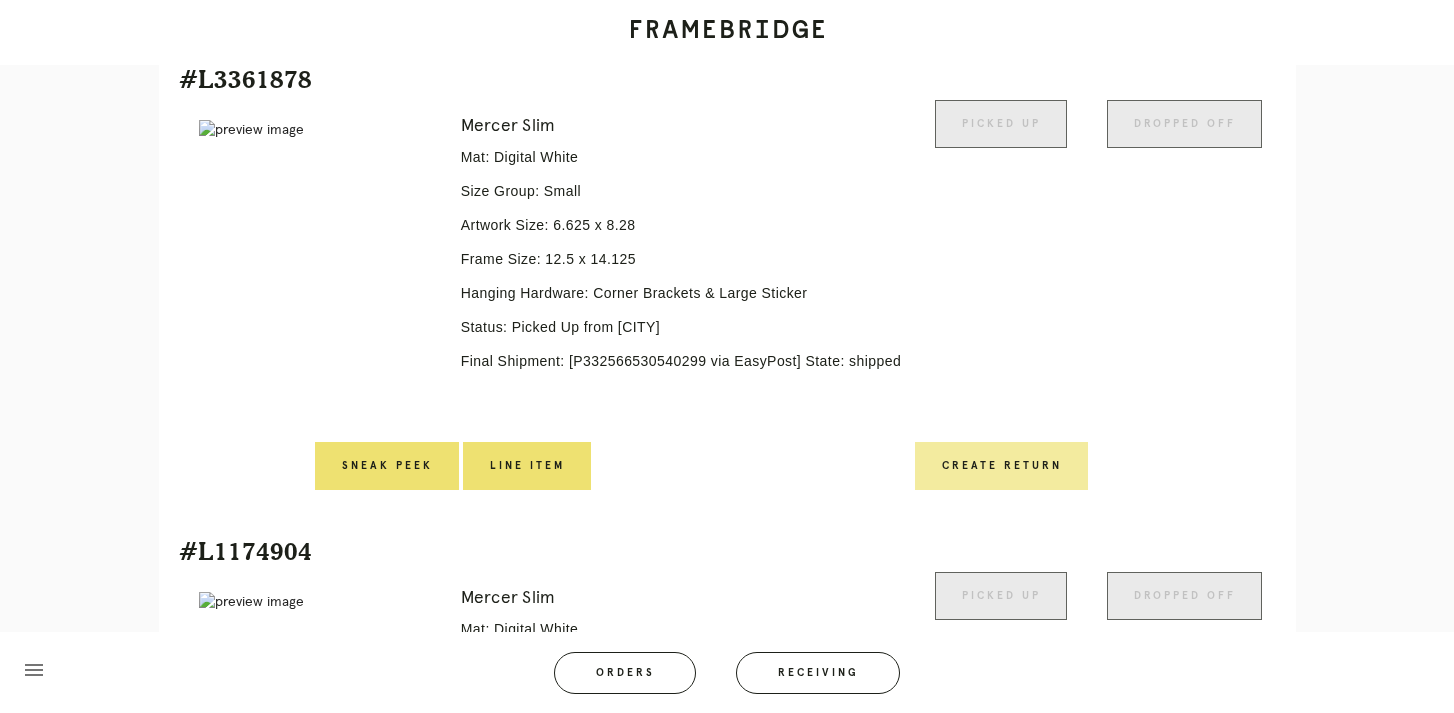 click on "Create Return" at bounding box center (1001, 466) 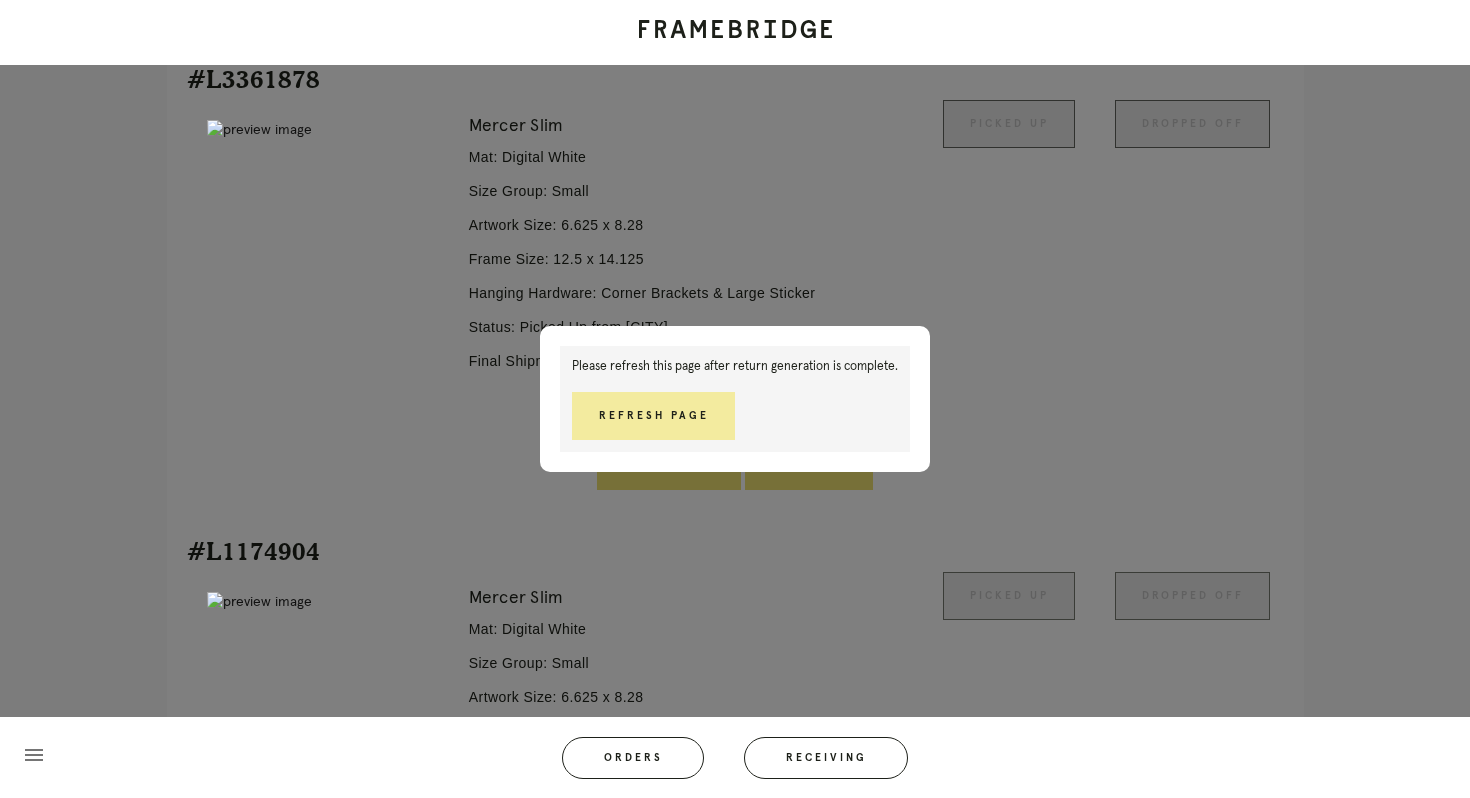 click on "Refresh Page" at bounding box center [653, 416] 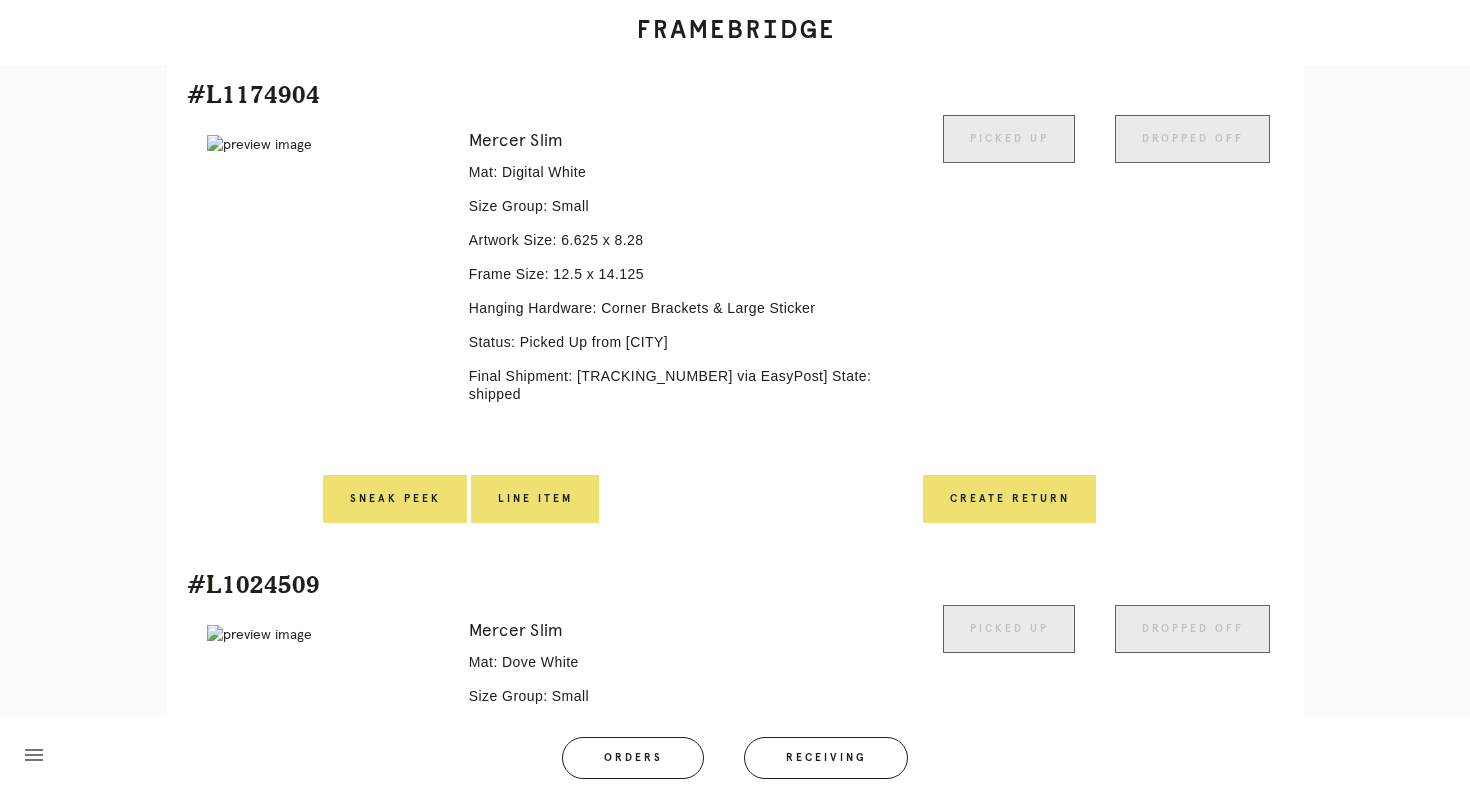 scroll, scrollTop: 906, scrollLeft: 0, axis: vertical 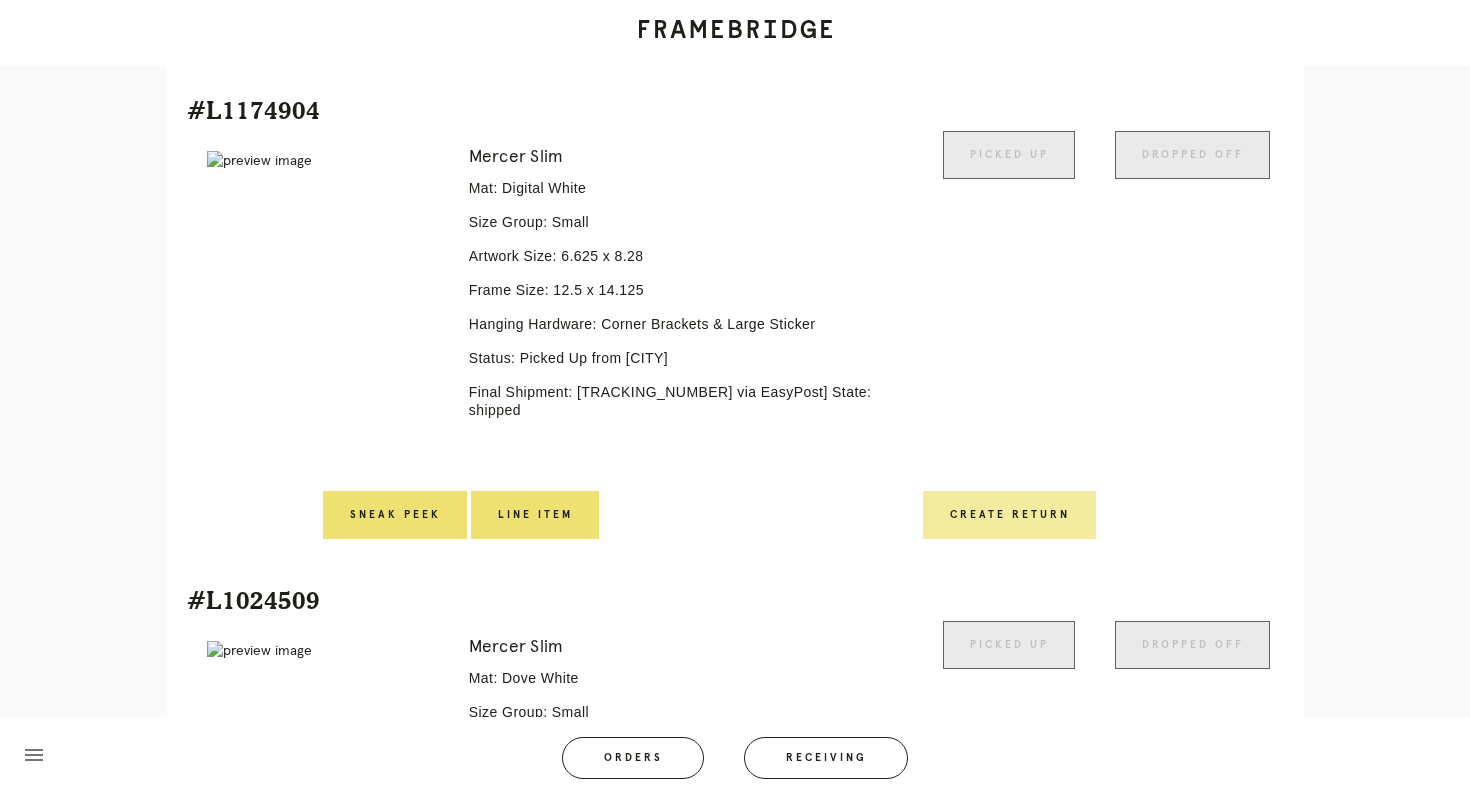 click on "Create Return" at bounding box center (1009, 515) 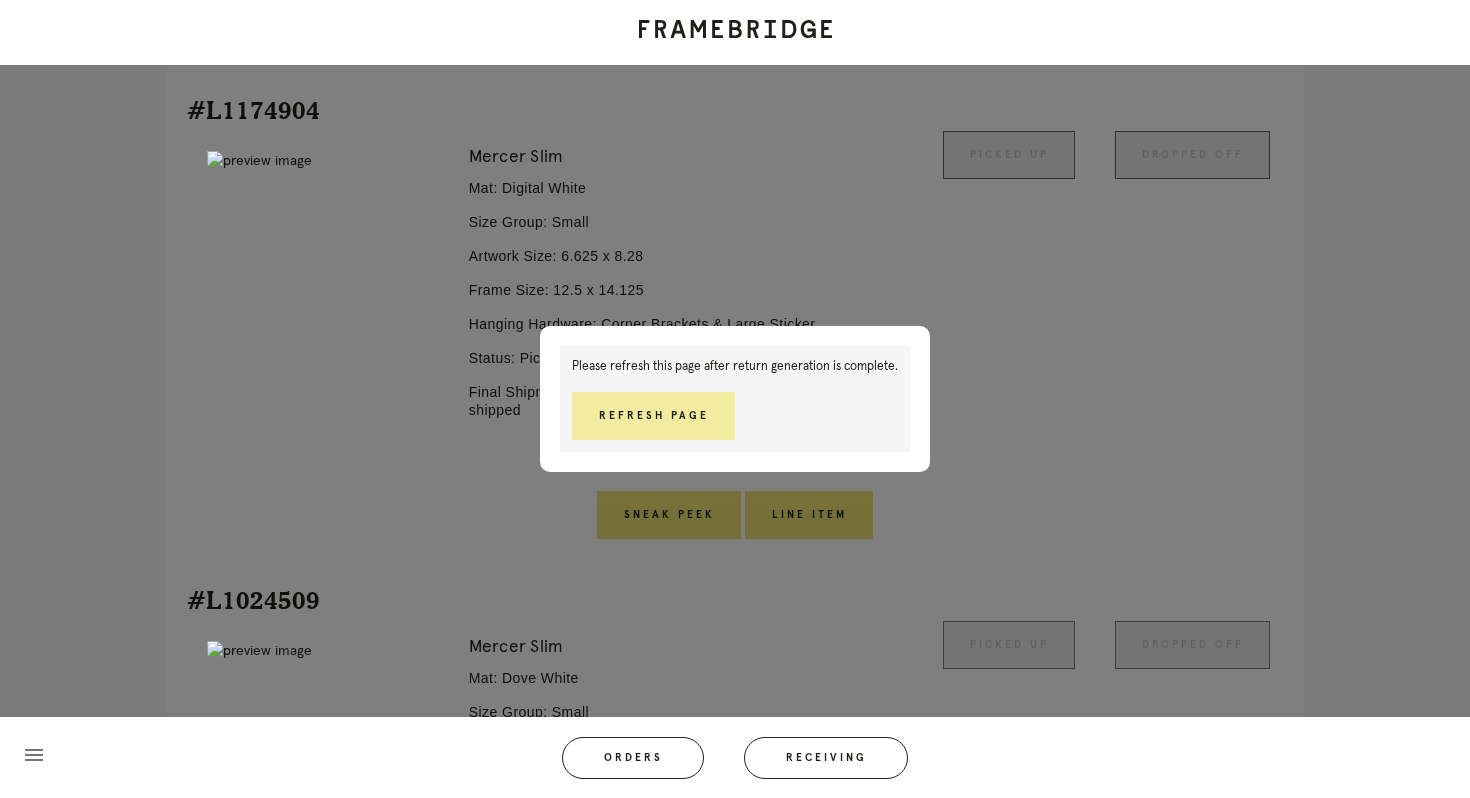 click on "Refresh Page" at bounding box center (653, 416) 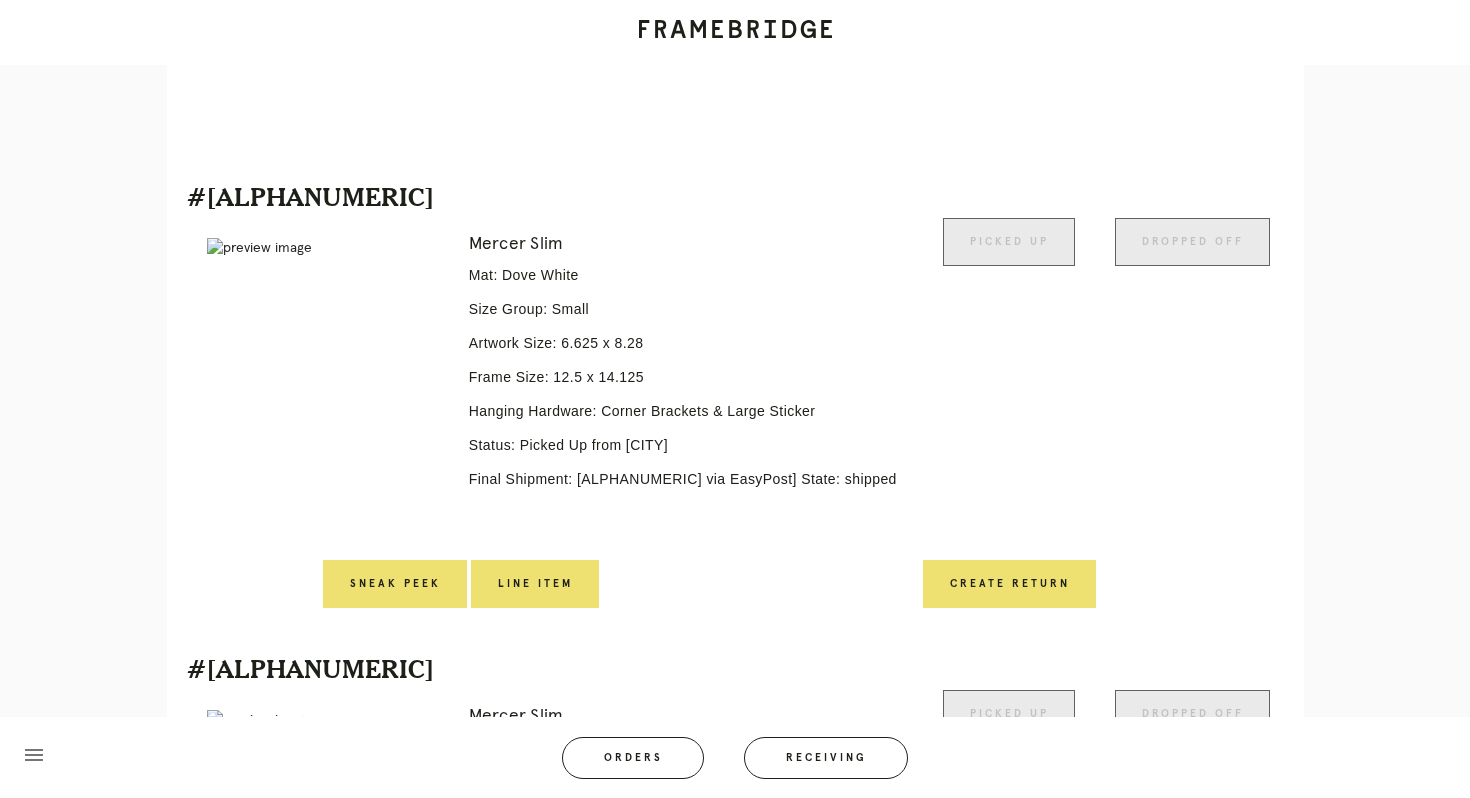 scroll, scrollTop: 1227, scrollLeft: 0, axis: vertical 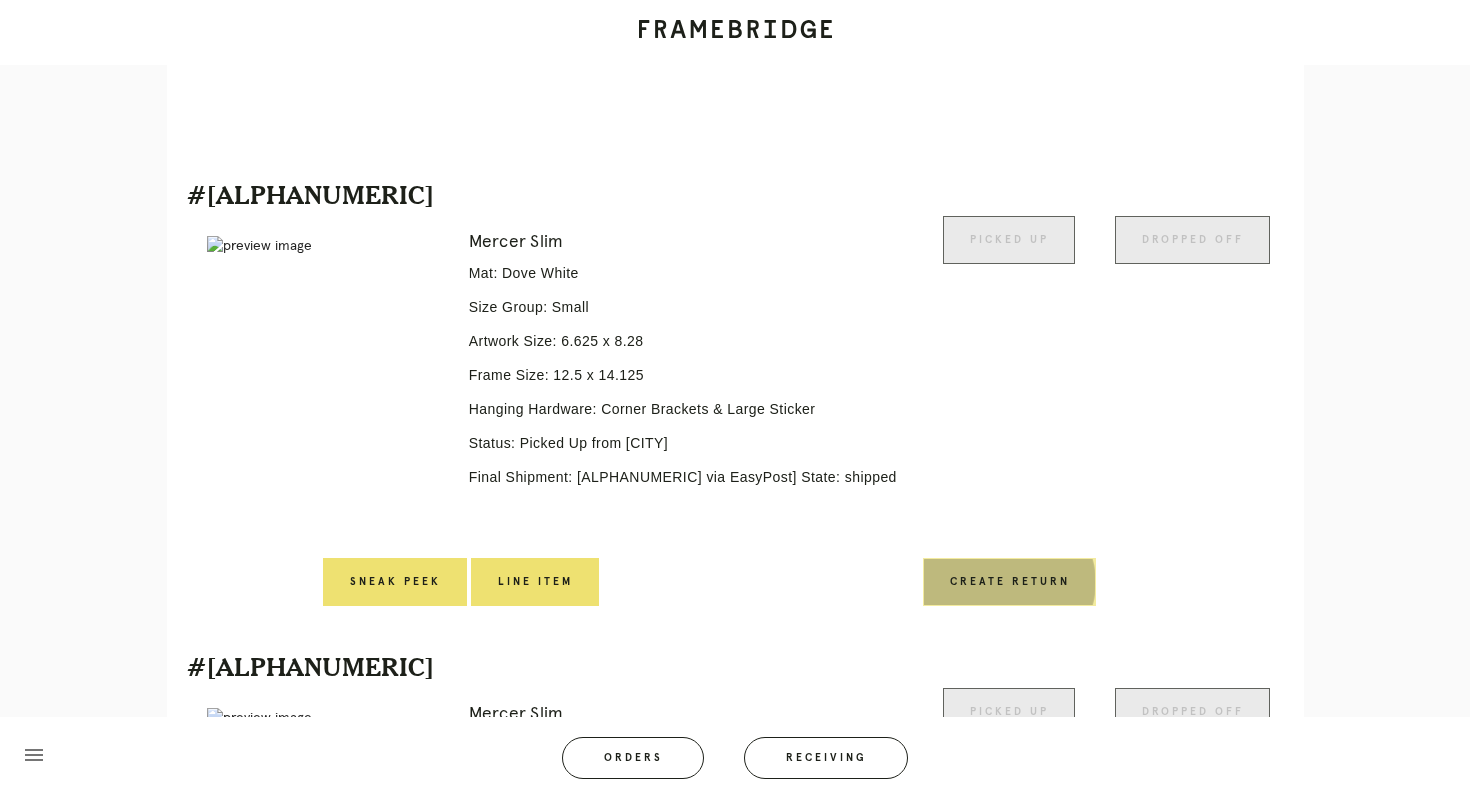 click on "Create Return" at bounding box center [1009, 582] 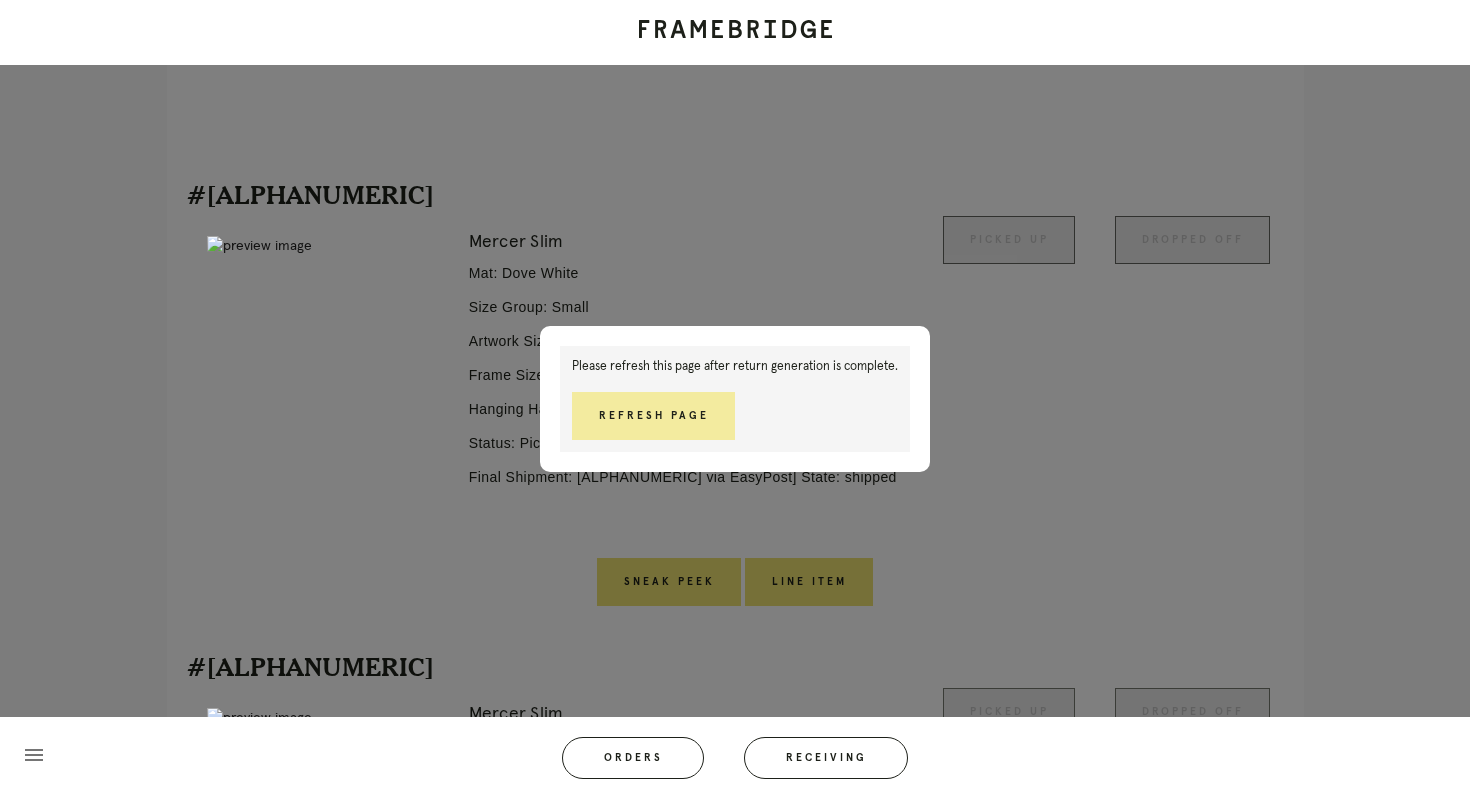 click on "Refresh Page" at bounding box center [653, 416] 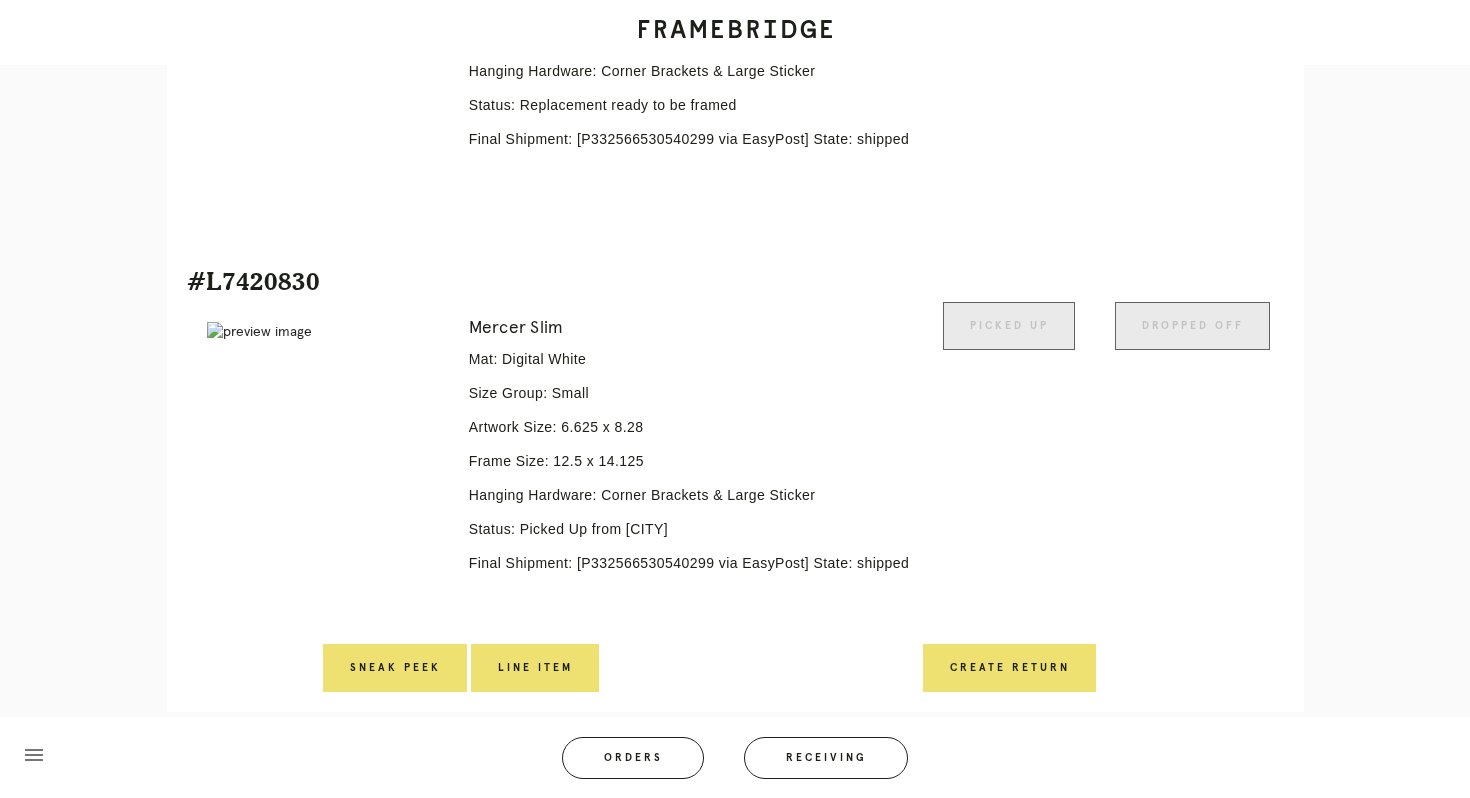 scroll, scrollTop: 1603, scrollLeft: 0, axis: vertical 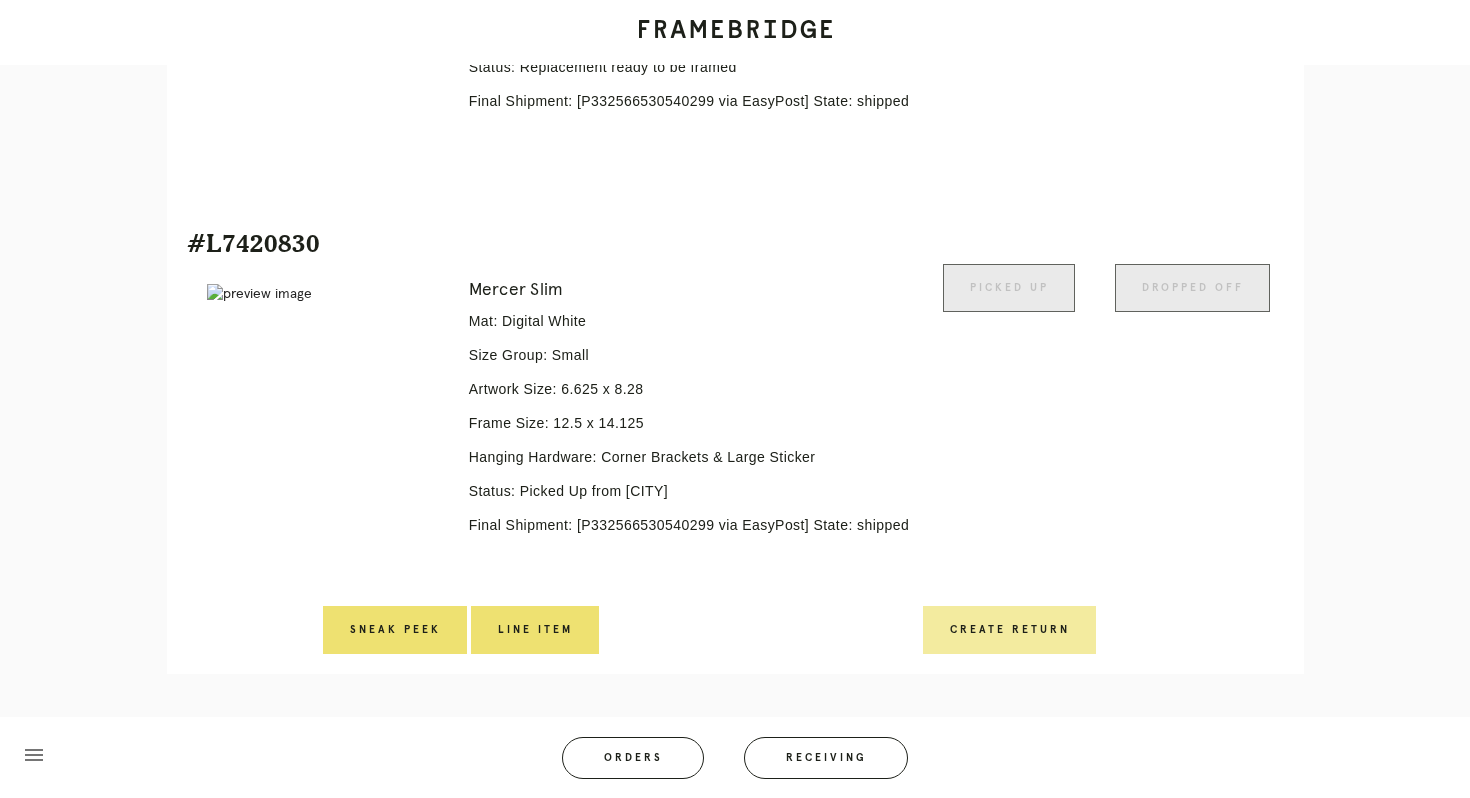 click on "Create Return" at bounding box center (1009, 630) 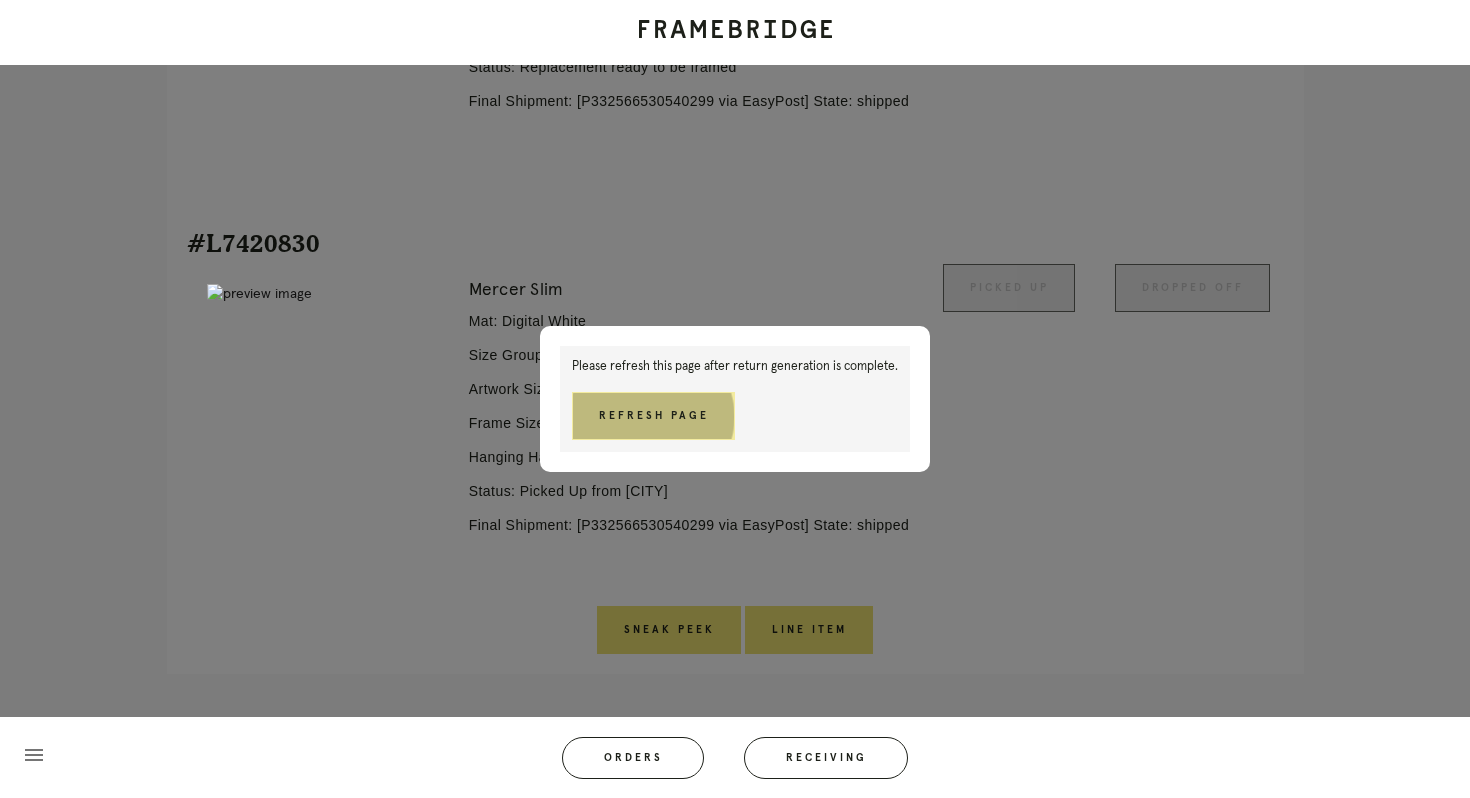 click on "Refresh Page" at bounding box center [653, 416] 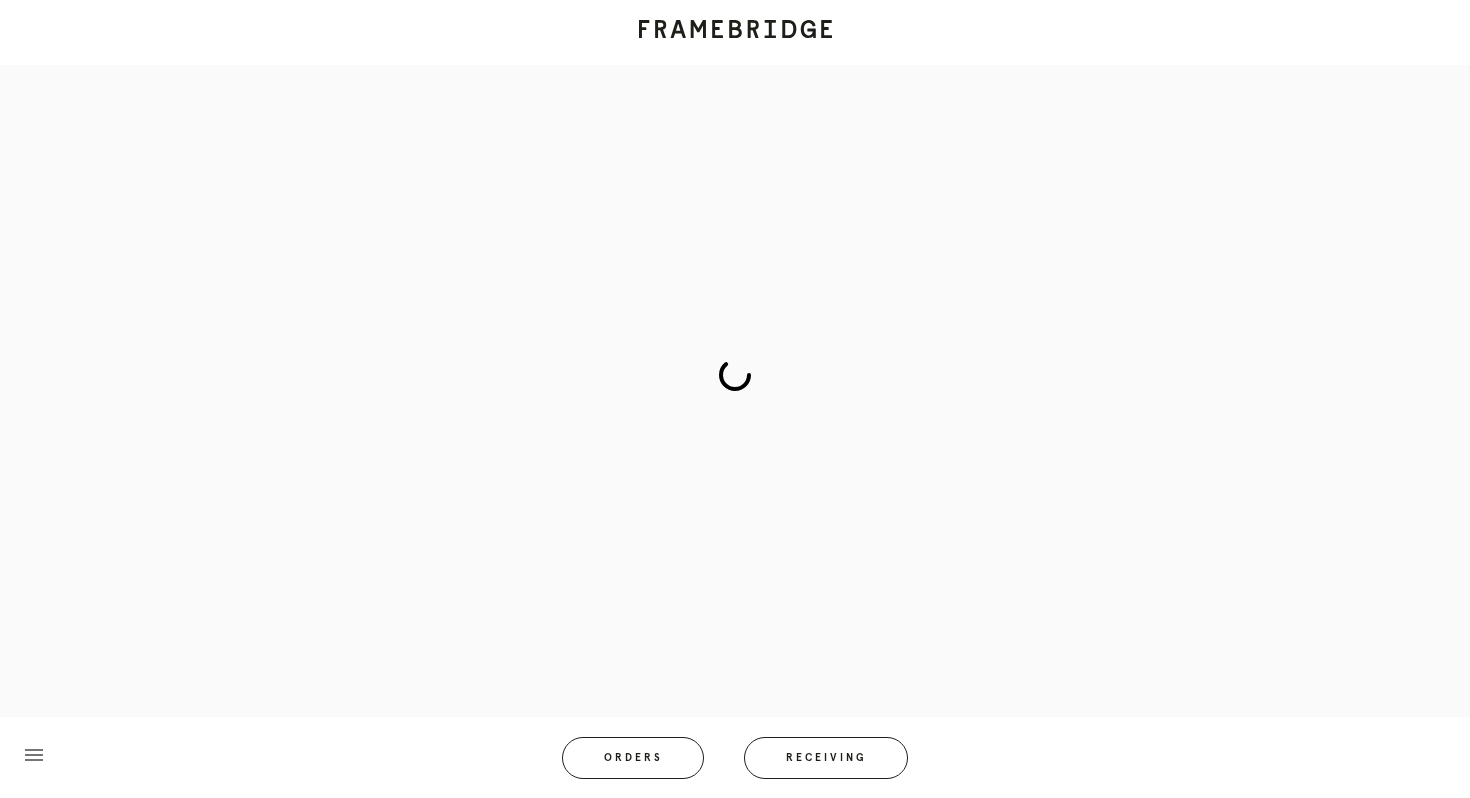 scroll, scrollTop: 16, scrollLeft: 0, axis: vertical 